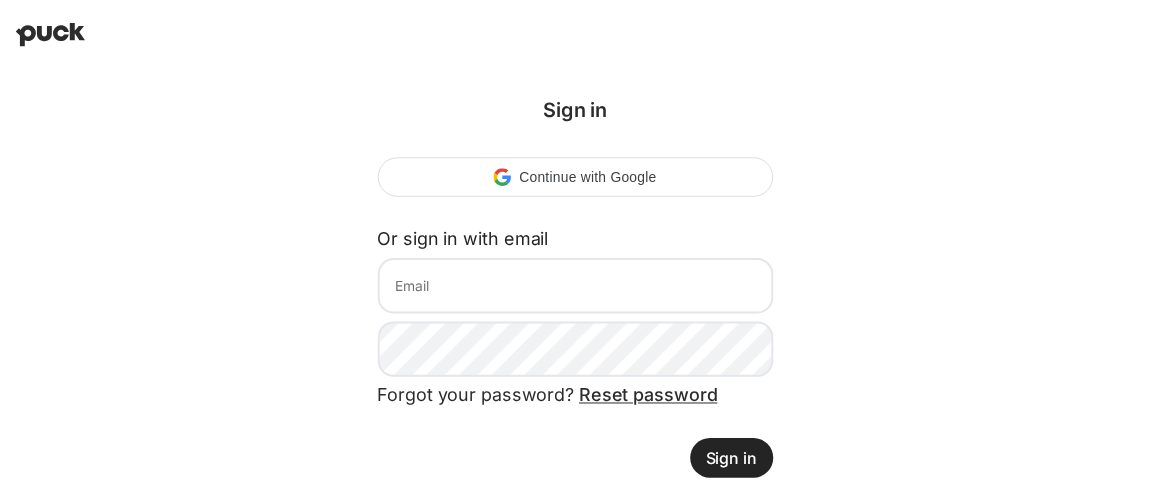 scroll, scrollTop: 0, scrollLeft: 0, axis: both 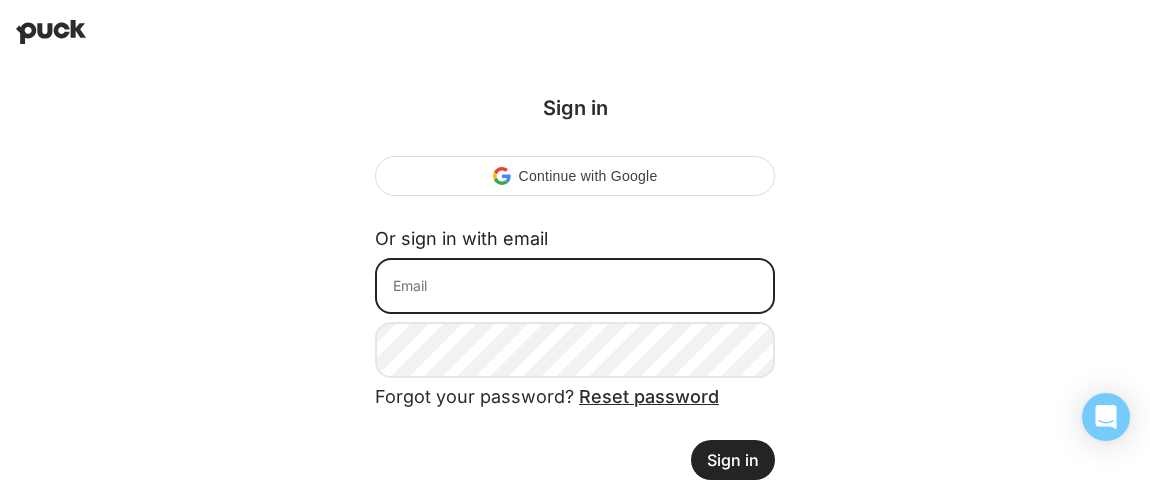 type on "[EMAIL]" 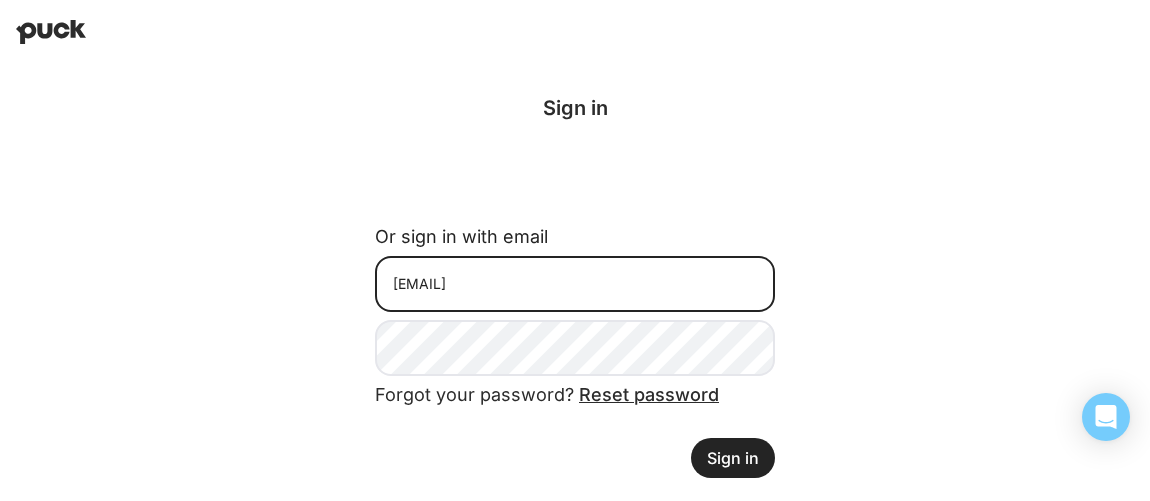 click on "[EMAIL]" at bounding box center (575, 284) 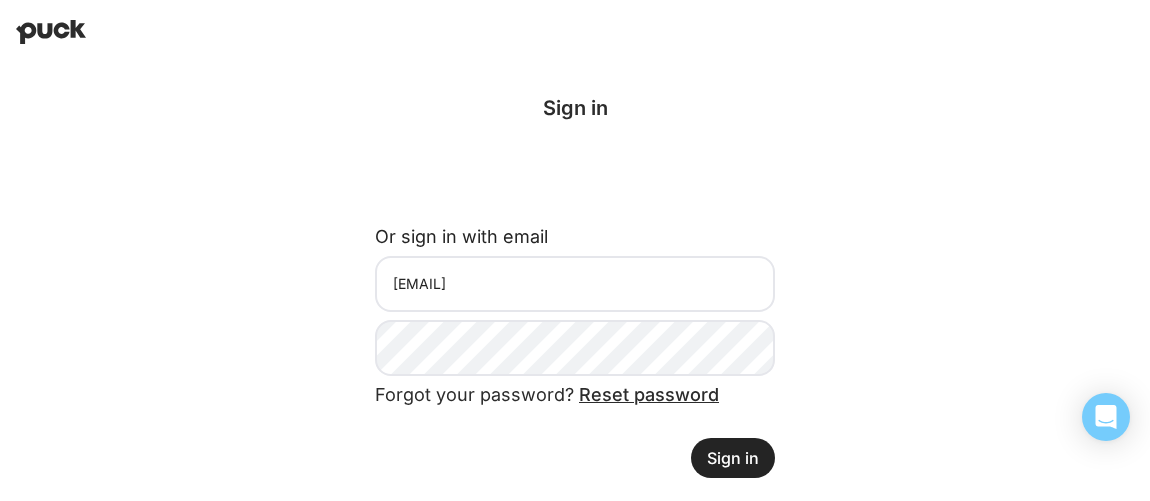click on "Sign in" at bounding box center (733, 458) 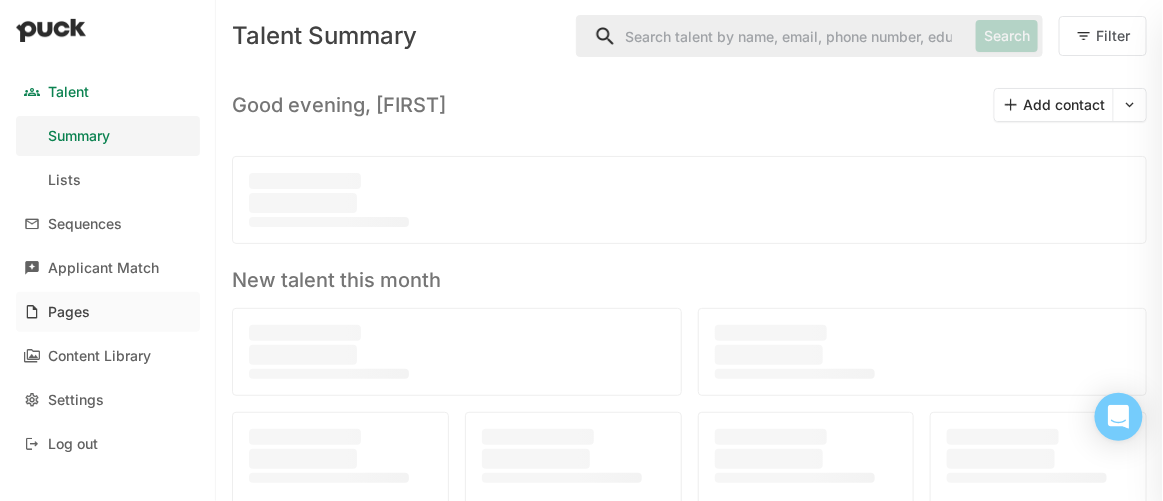 click on "Pages" at bounding box center (69, 312) 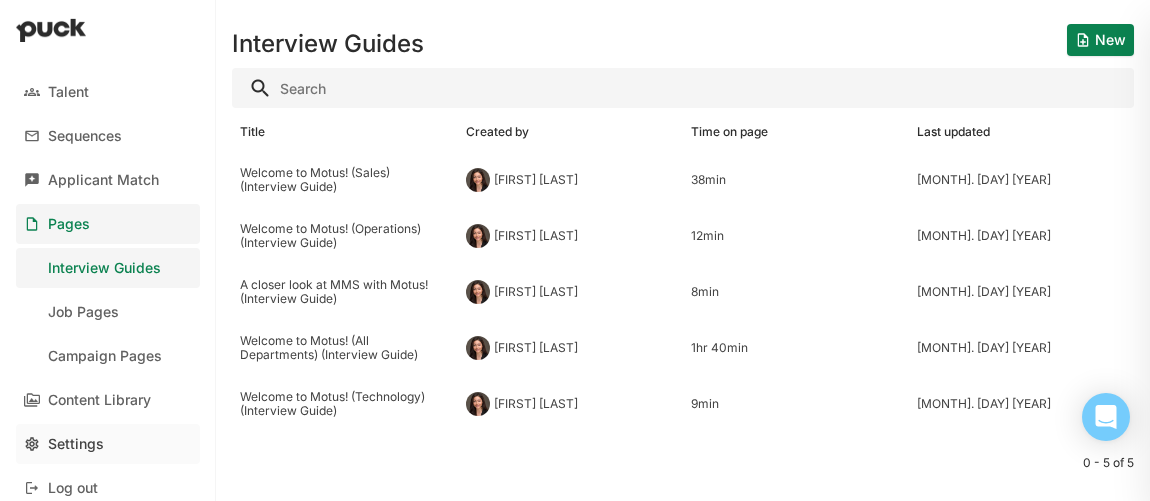 click on "Settings" at bounding box center [76, 444] 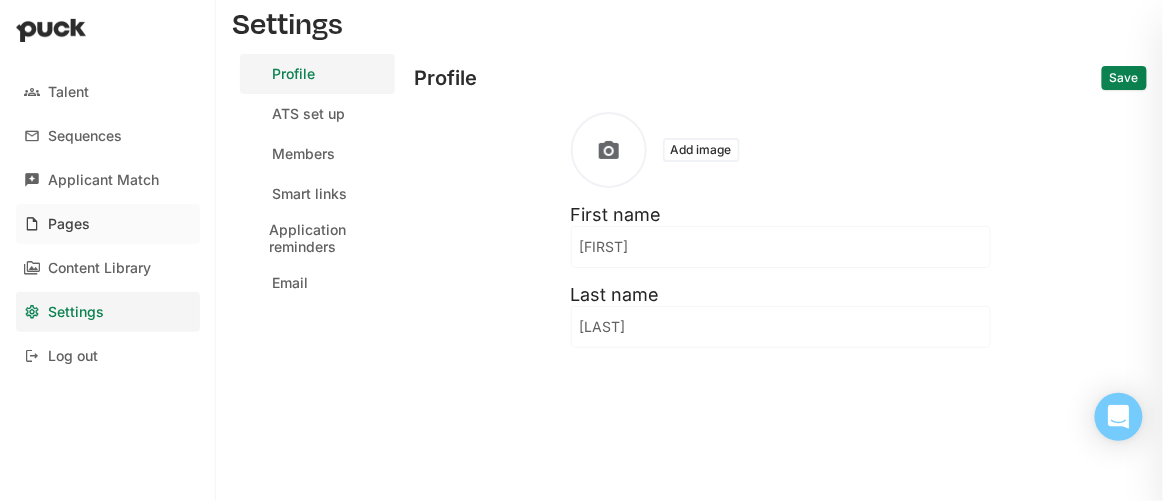 click on "Pages" at bounding box center [69, 224] 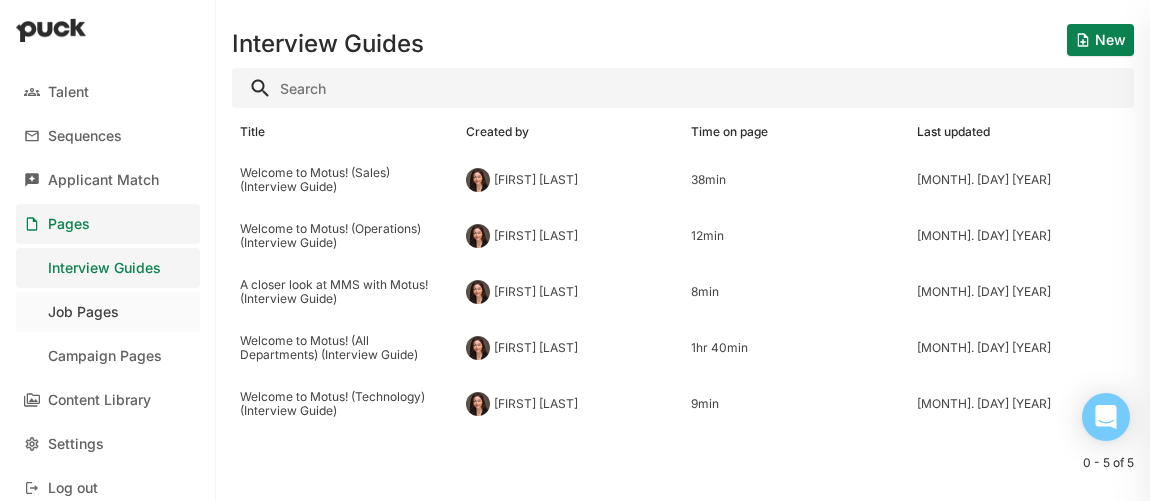 click on "Job Pages" at bounding box center (83, 312) 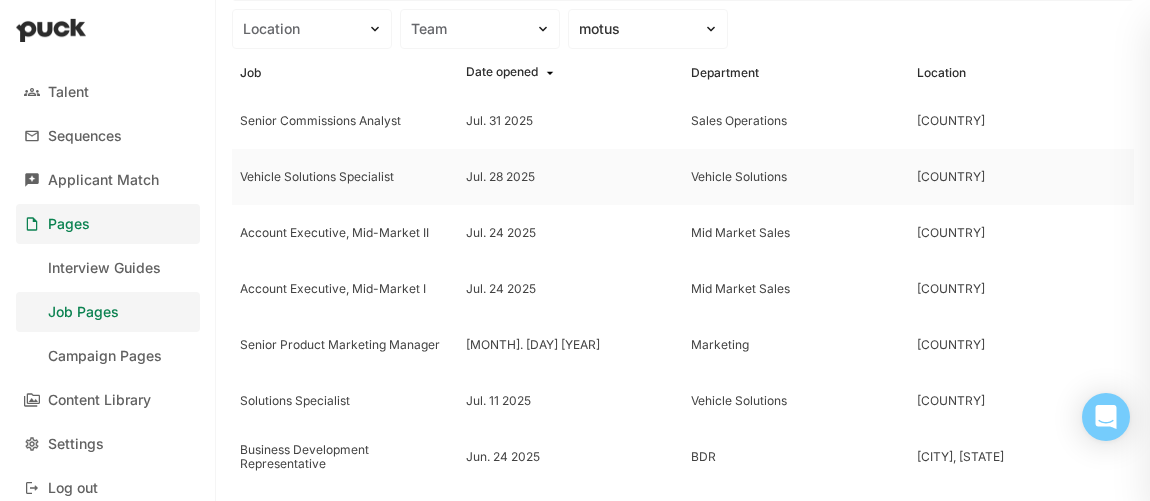 scroll, scrollTop: 146, scrollLeft: 0, axis: vertical 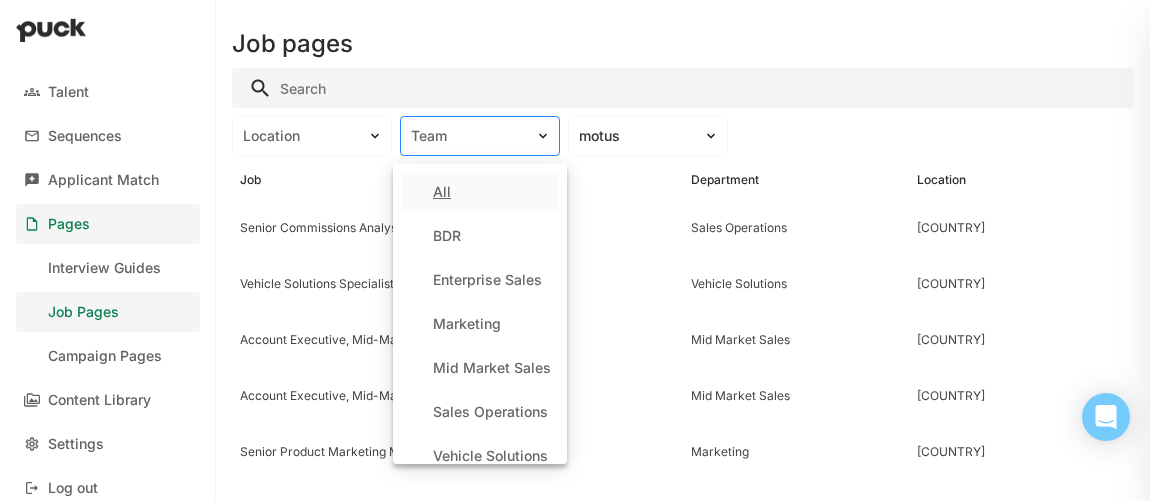 click on "Team" at bounding box center (468, 136) 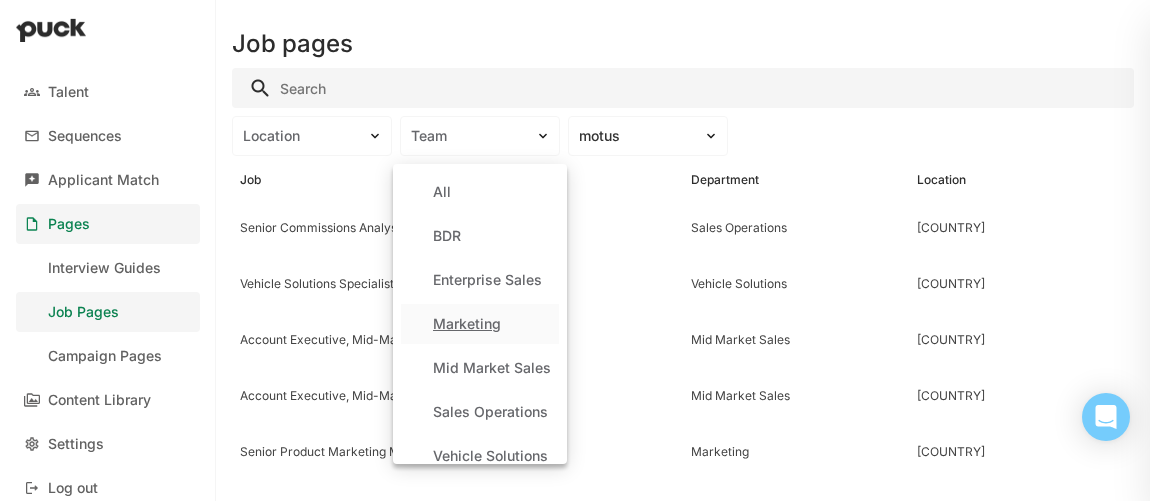 click on "Marketing" at bounding box center (467, 324) 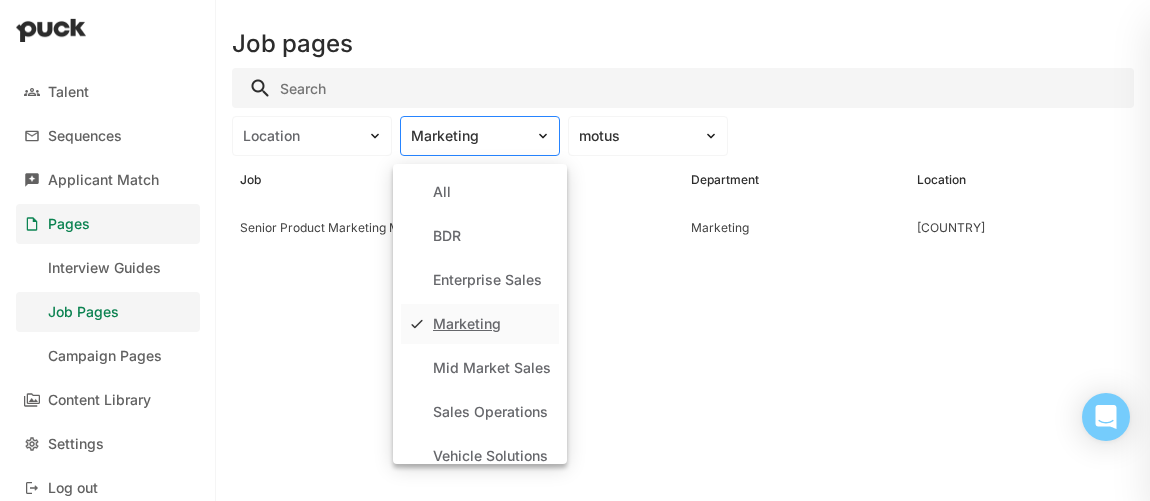 drag, startPoint x: 444, startPoint y: 135, endPoint x: 502, endPoint y: 132, distance: 58.077534 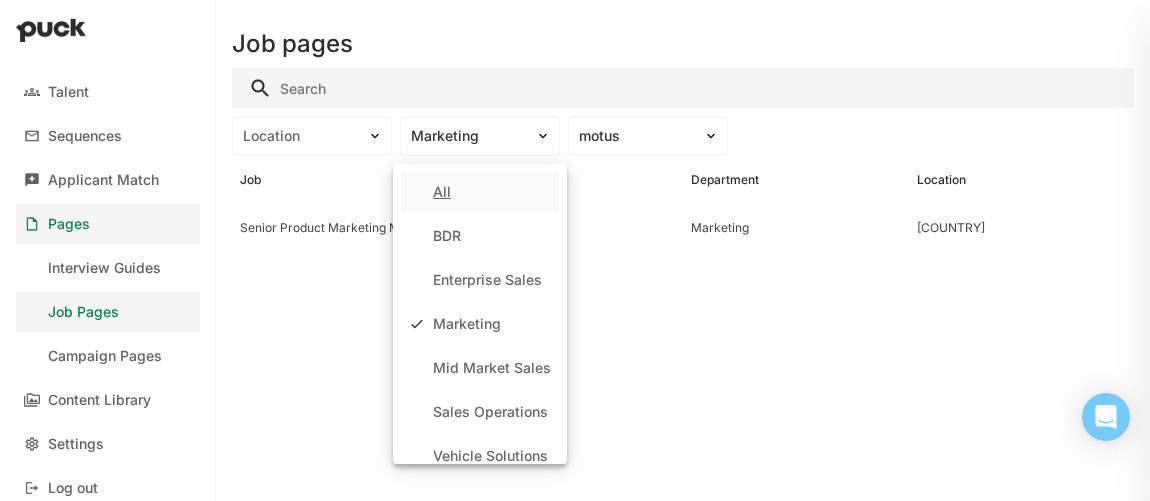 click on "All" at bounding box center [442, 192] 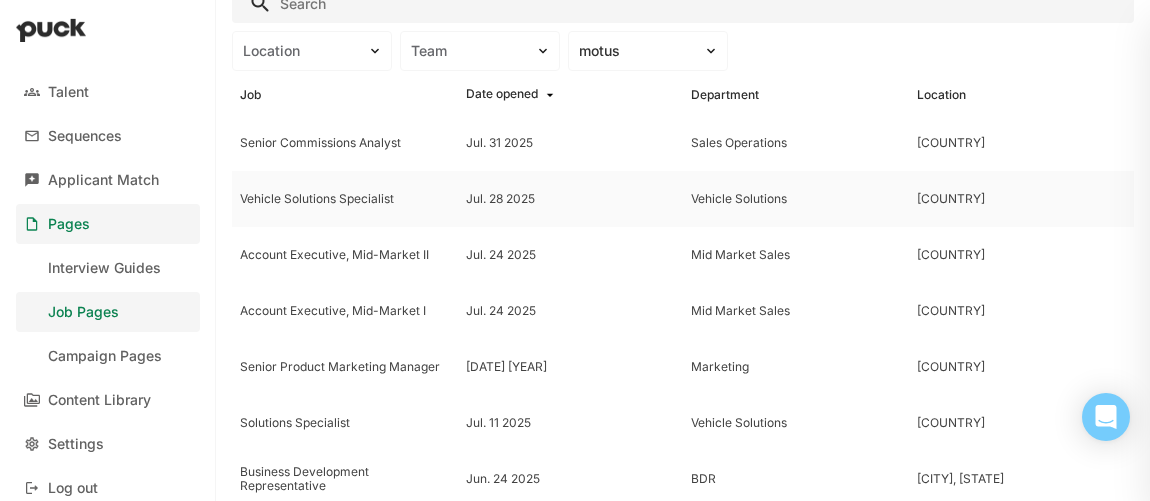 scroll, scrollTop: 146, scrollLeft: 0, axis: vertical 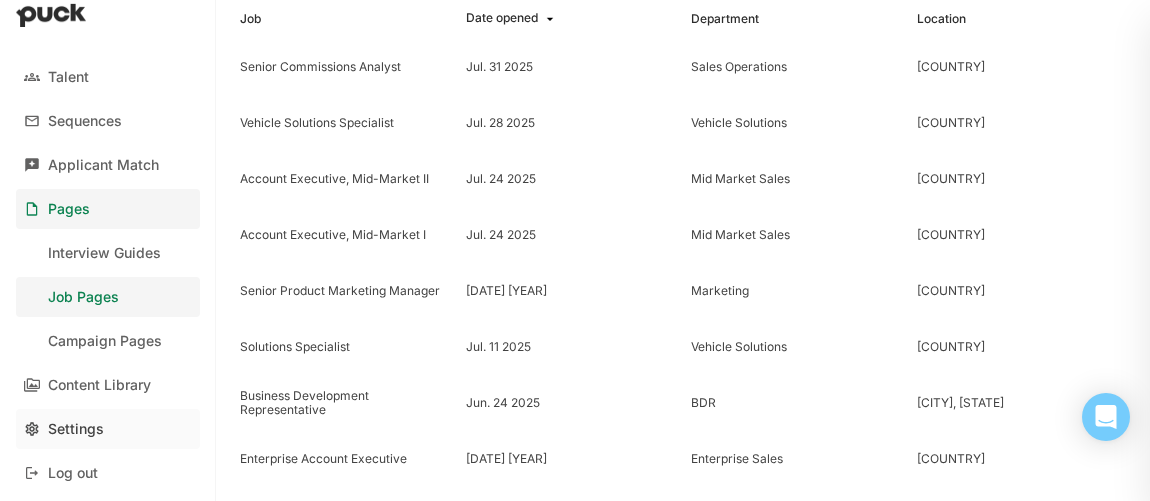 click on "Settings" at bounding box center [76, 429] 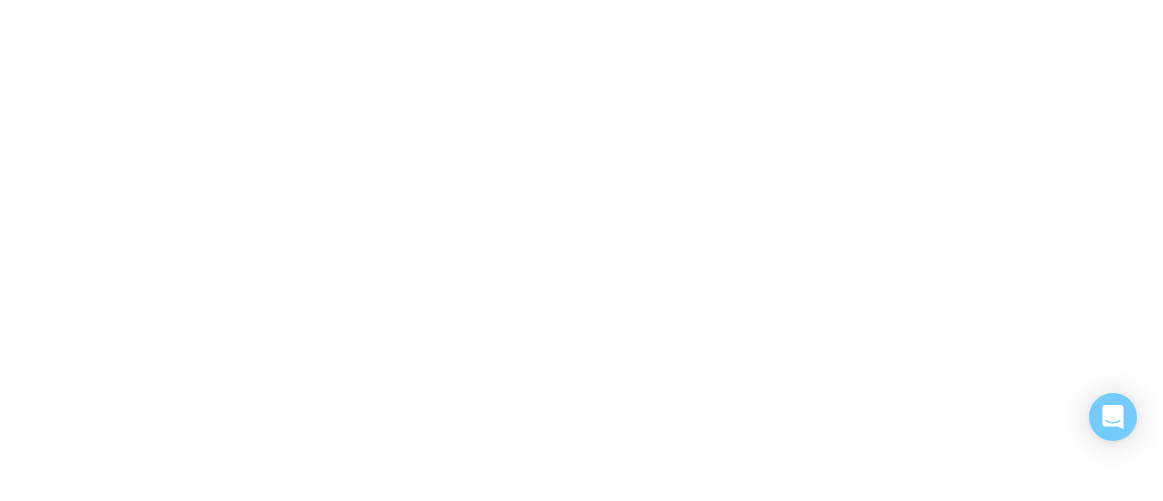 scroll, scrollTop: 0, scrollLeft: 0, axis: both 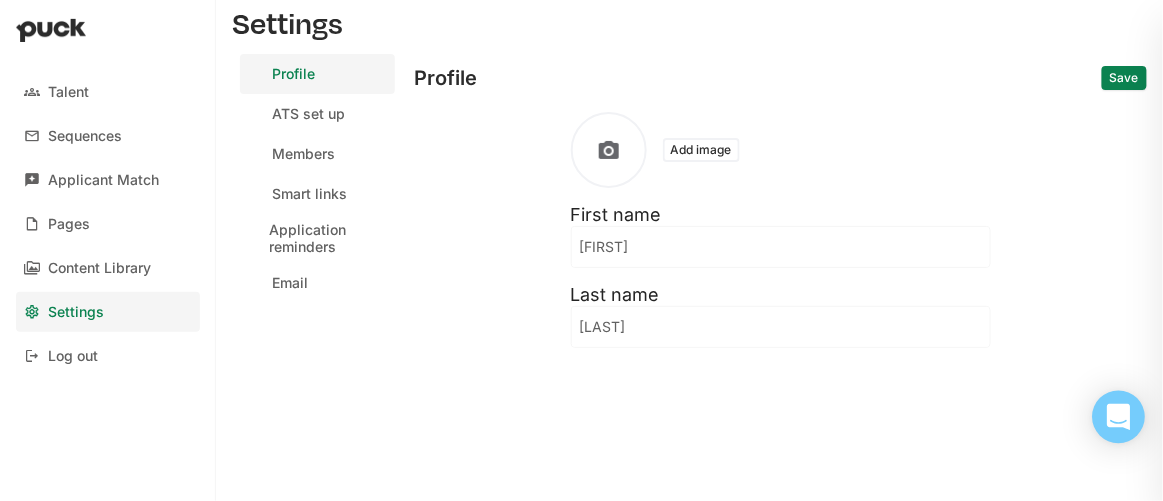 click 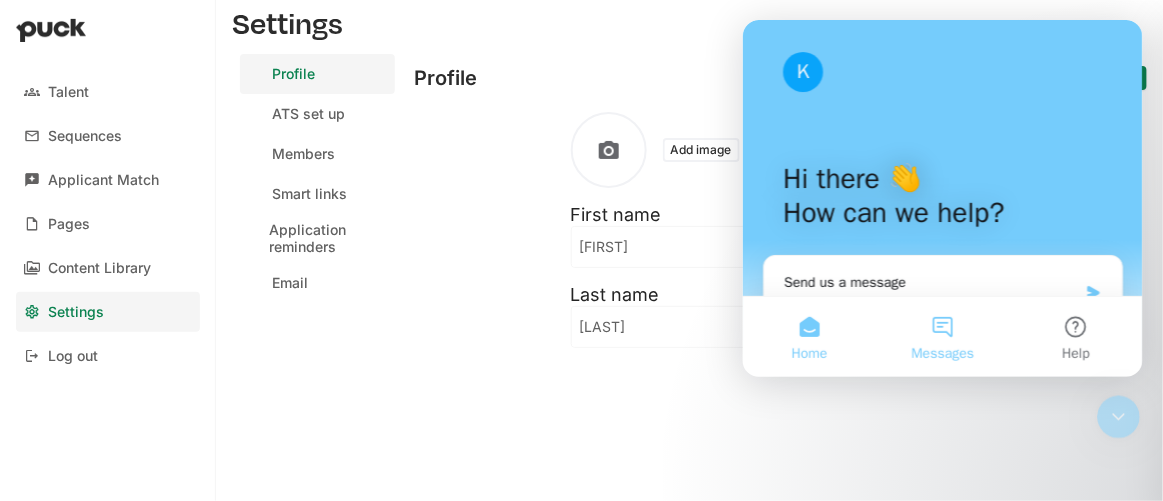 scroll, scrollTop: 0, scrollLeft: 0, axis: both 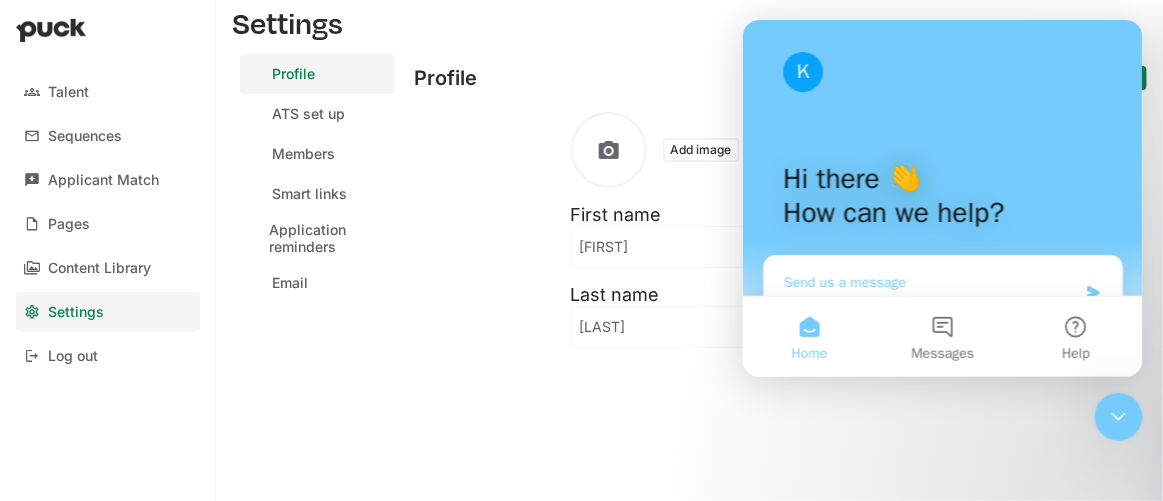 click on "Send us a message" at bounding box center [929, 281] 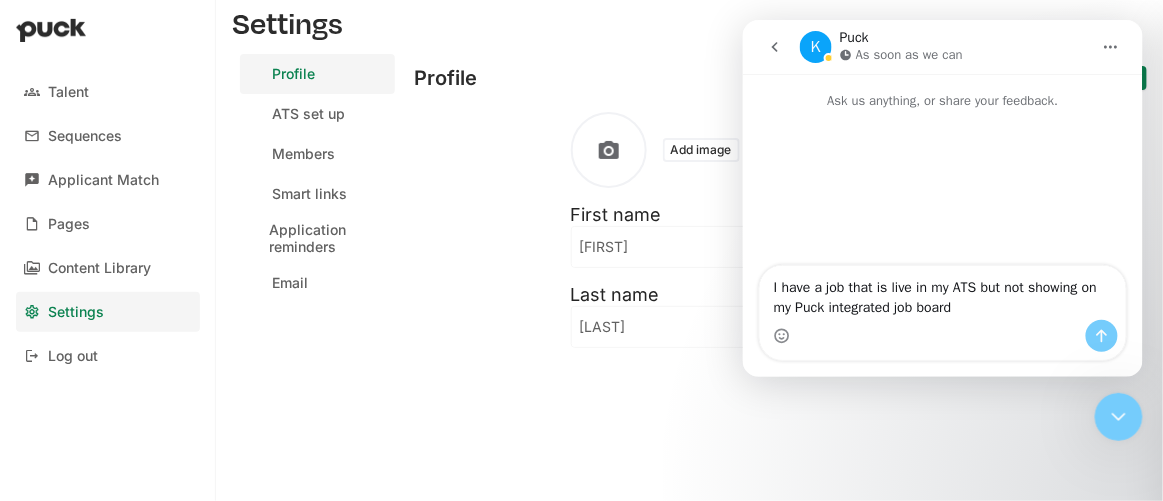 type on "I have a job that is live in my ATS but not showing on my Puck integrated job board." 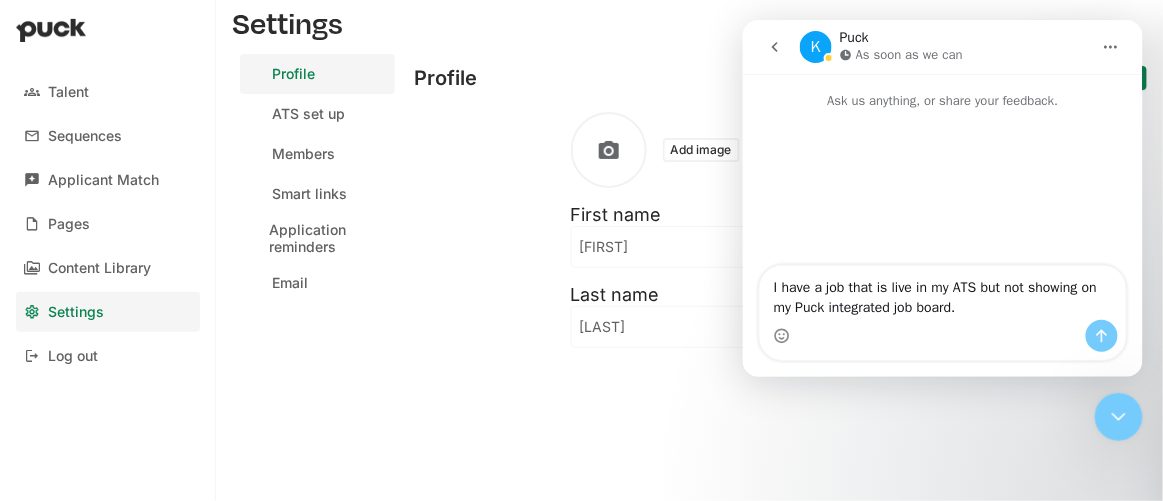 type 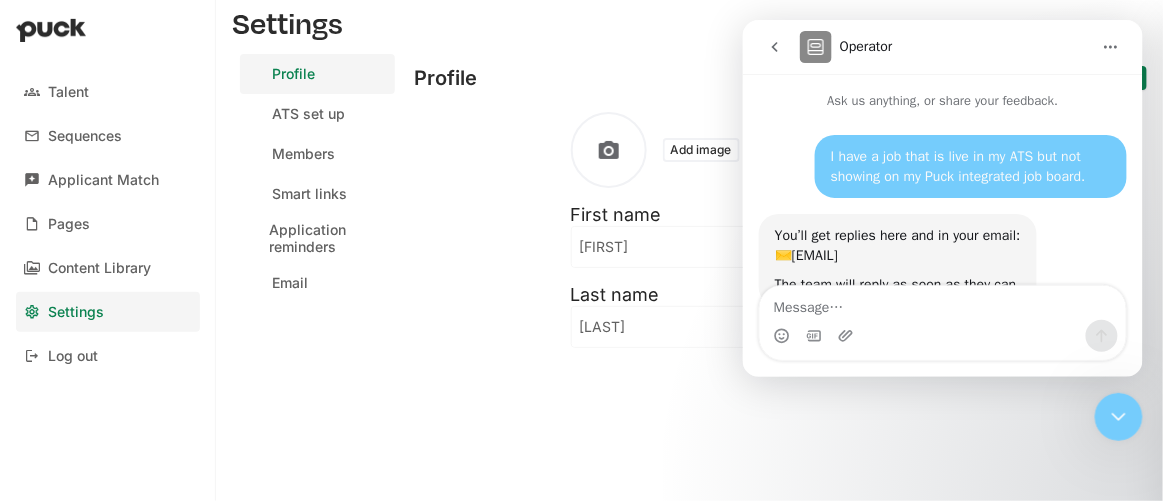 scroll, scrollTop: 62, scrollLeft: 0, axis: vertical 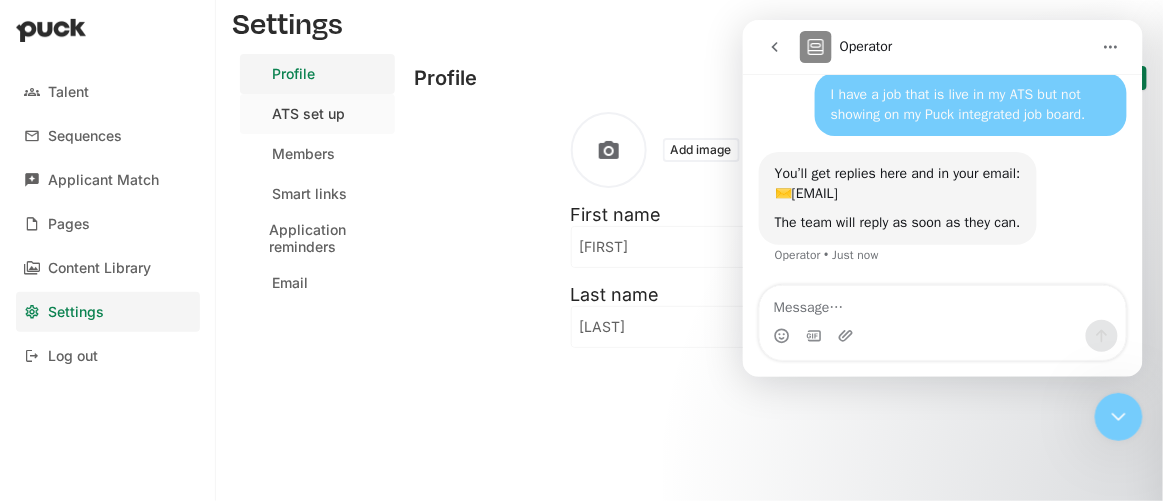 click on "ATS set up" at bounding box center [308, 114] 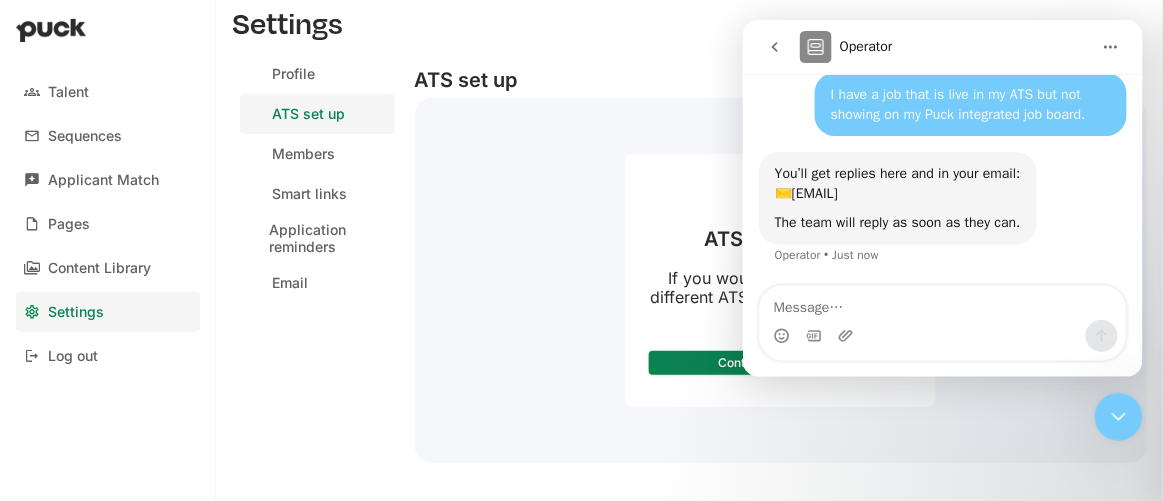 click 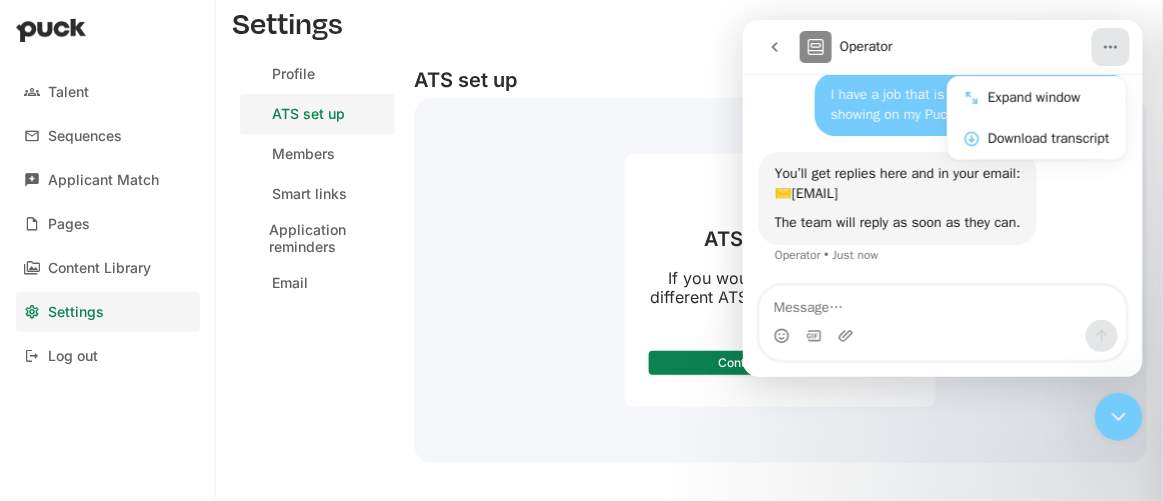 click on "Settings" at bounding box center (689, 23) 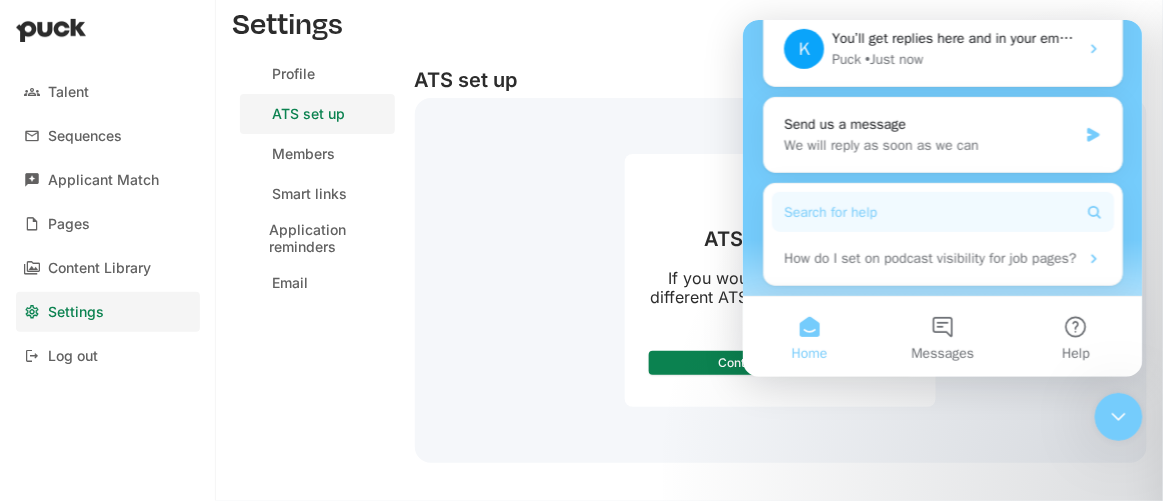 scroll, scrollTop: 202, scrollLeft: 0, axis: vertical 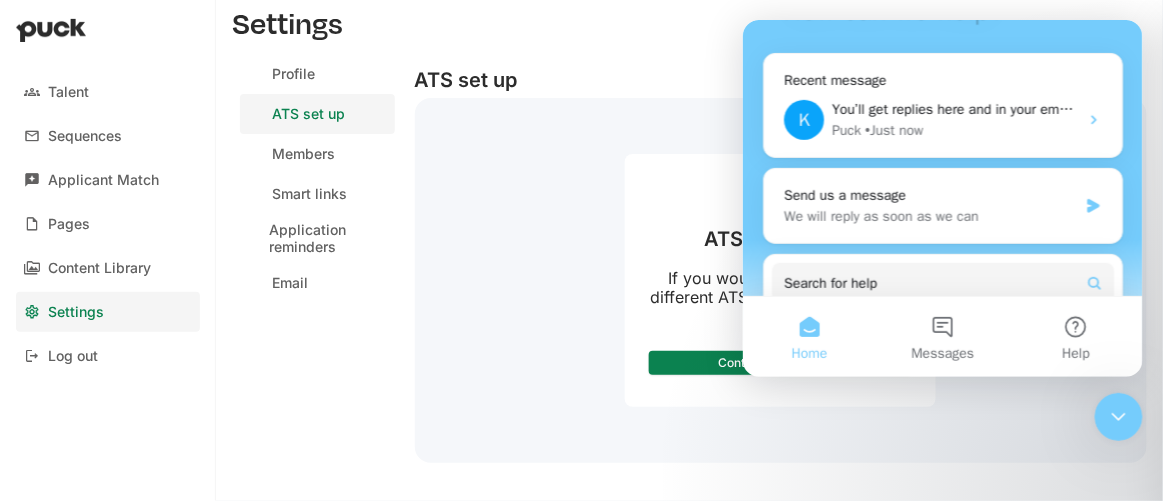 click 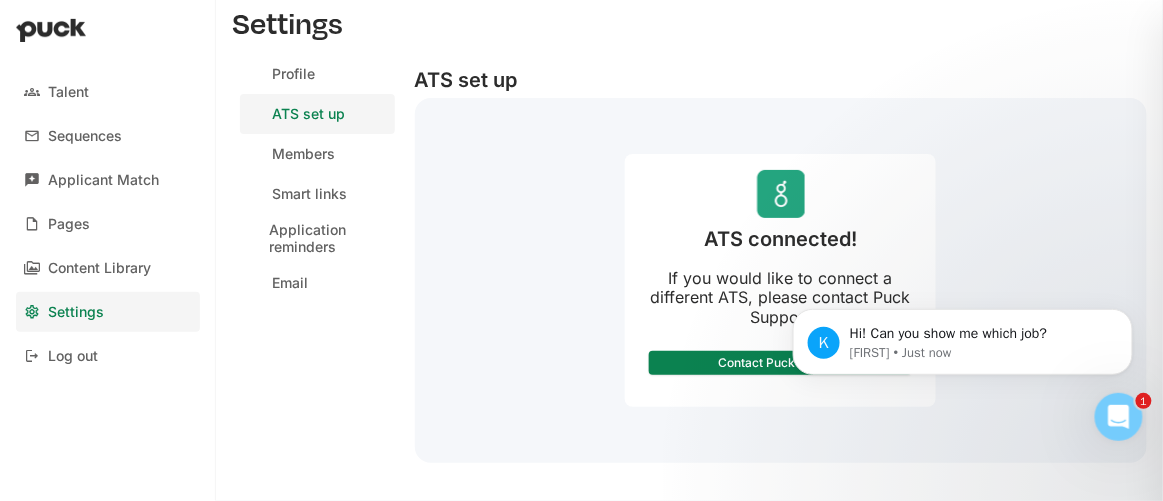 scroll, scrollTop: 0, scrollLeft: 0, axis: both 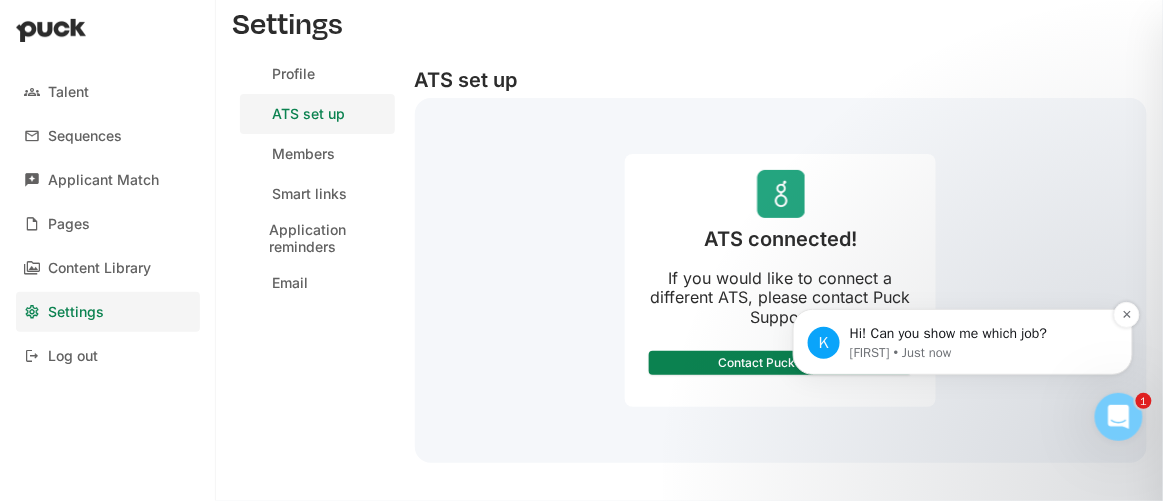 click on "Hi! Can you show me which job?" at bounding box center [978, 333] 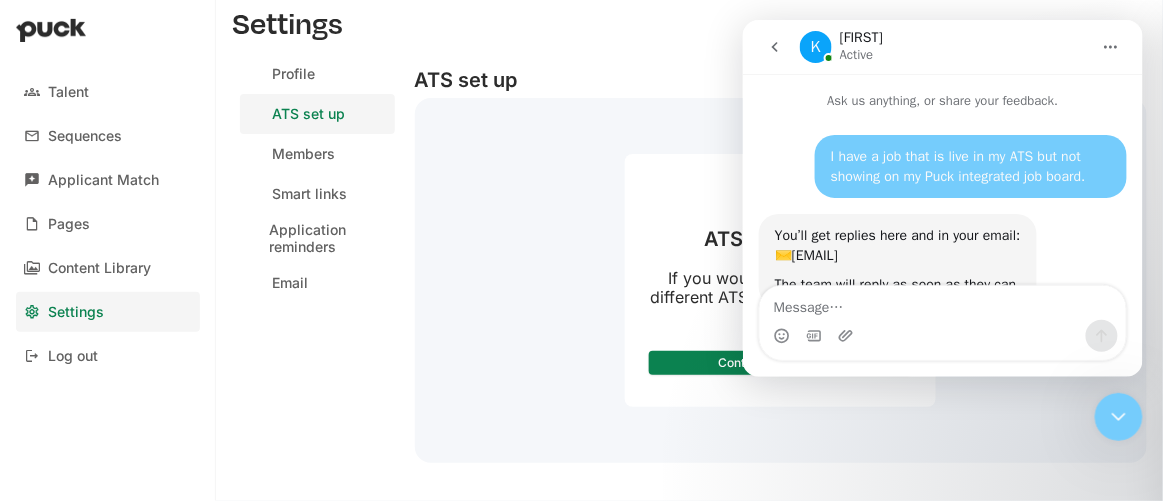 scroll, scrollTop: 3, scrollLeft: 0, axis: vertical 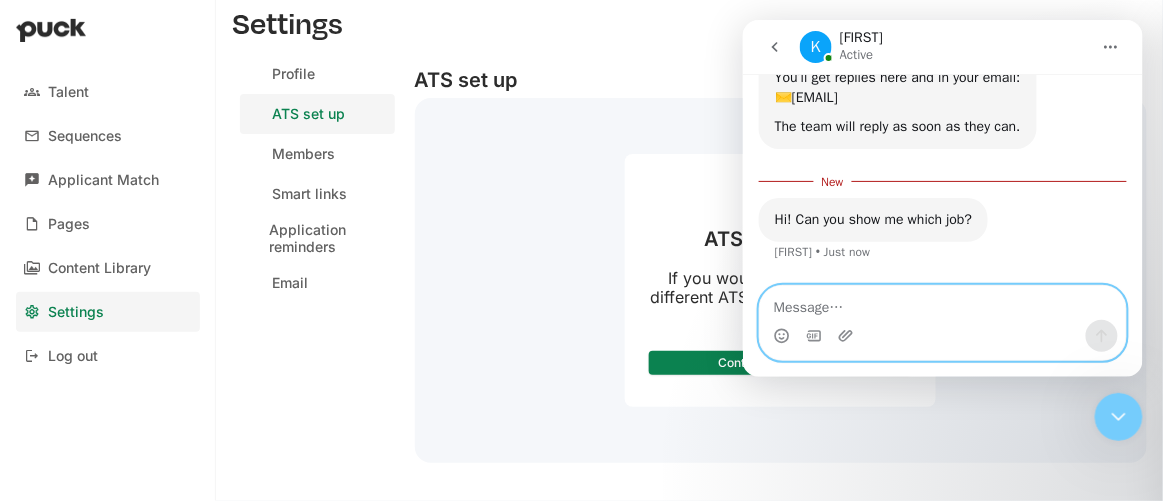 paste 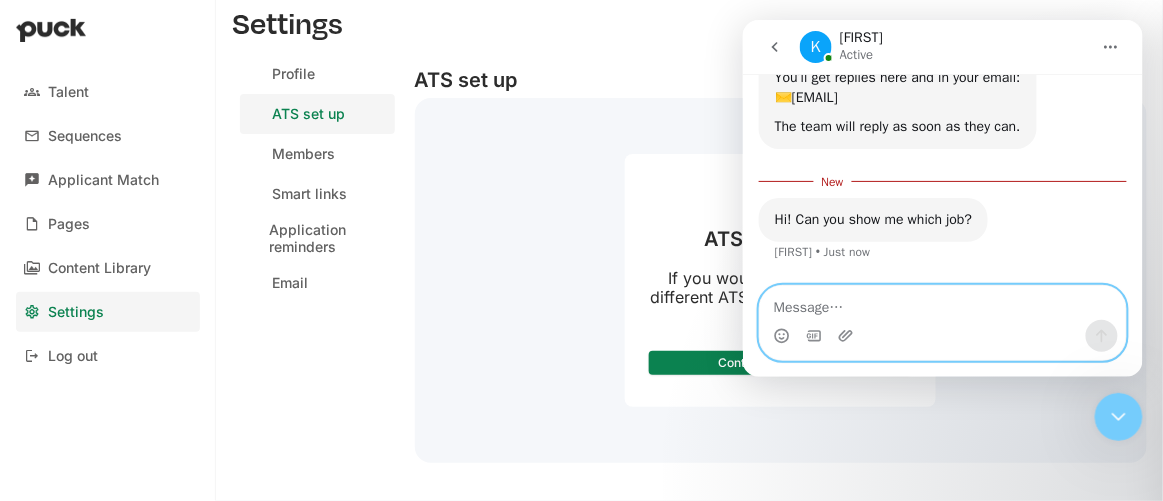 scroll, scrollTop: 2, scrollLeft: 0, axis: vertical 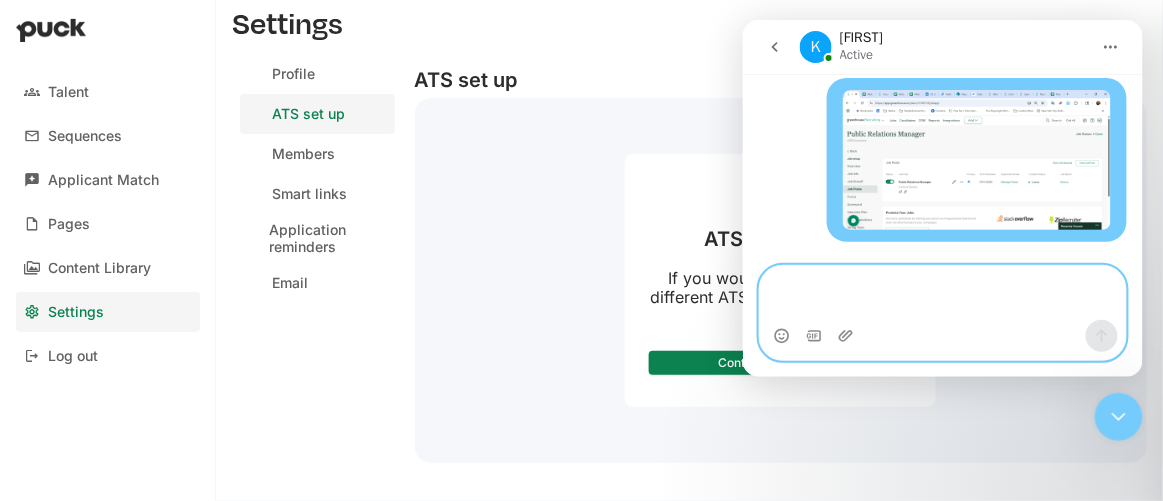 paste 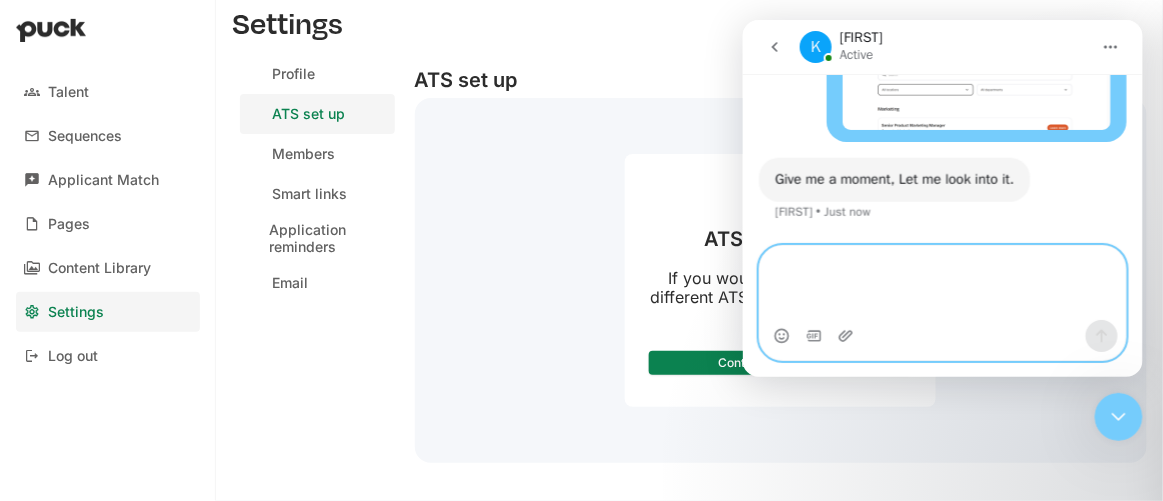 scroll, scrollTop: 569, scrollLeft: 0, axis: vertical 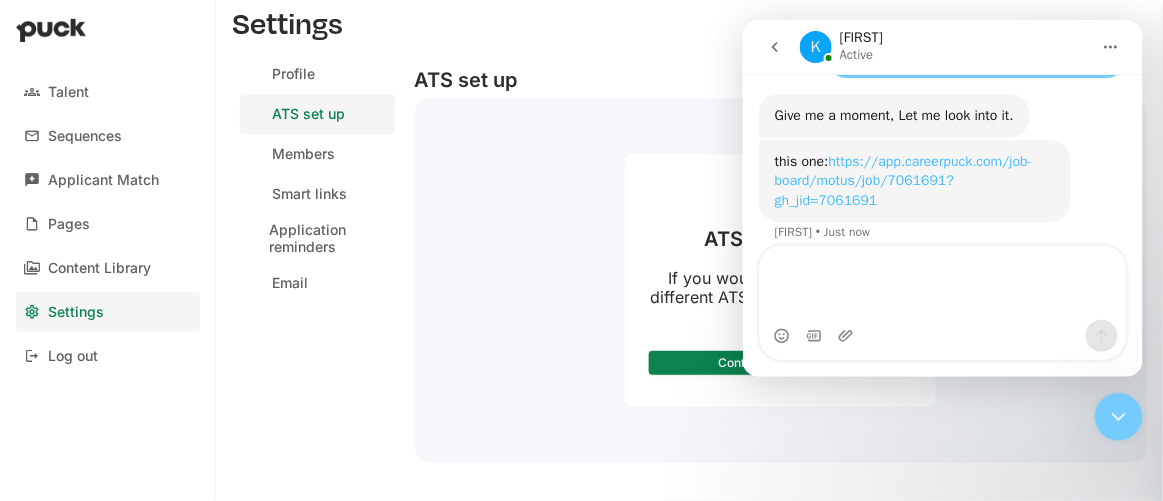 click on "https://app.careerpuck.com/job-board/motus/job/7061691?gh_jid=7061691" at bounding box center [902, 180] 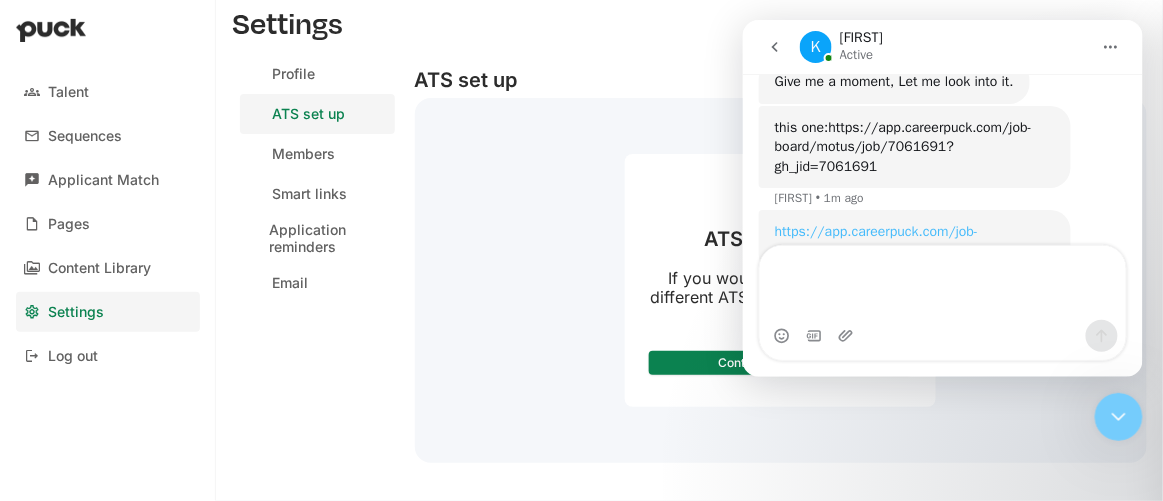 scroll, scrollTop: 720, scrollLeft: 0, axis: vertical 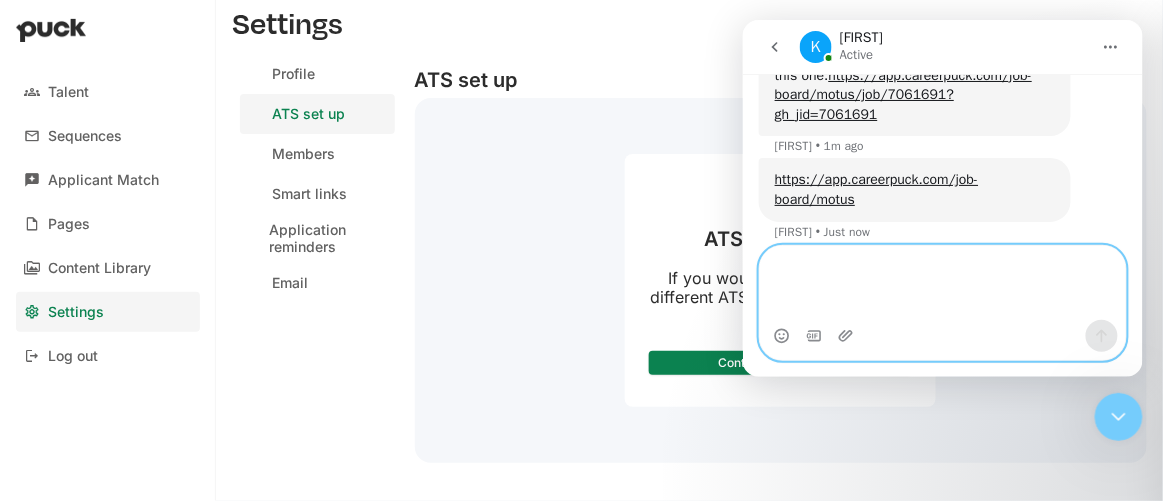 click at bounding box center (942, 282) 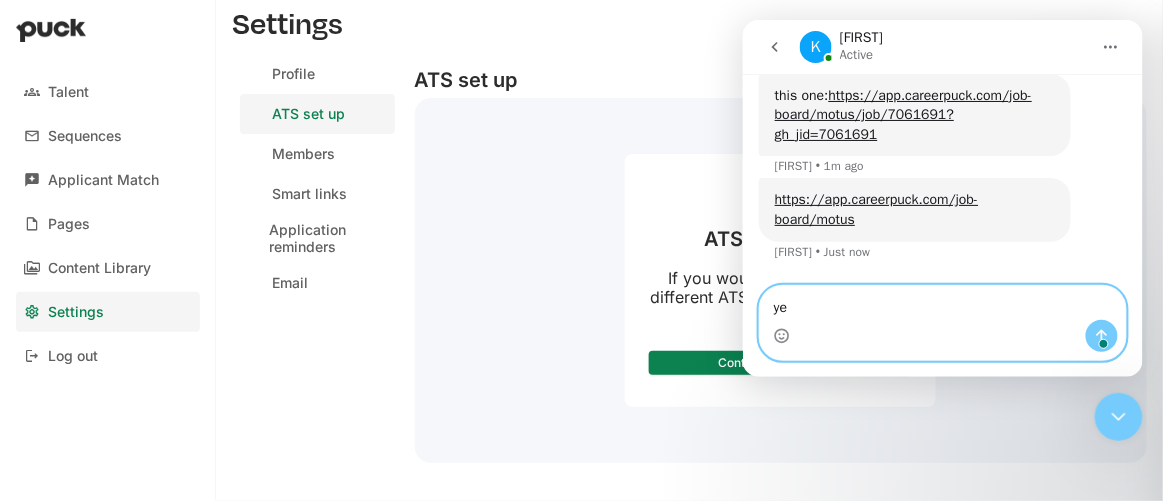 type on "yes" 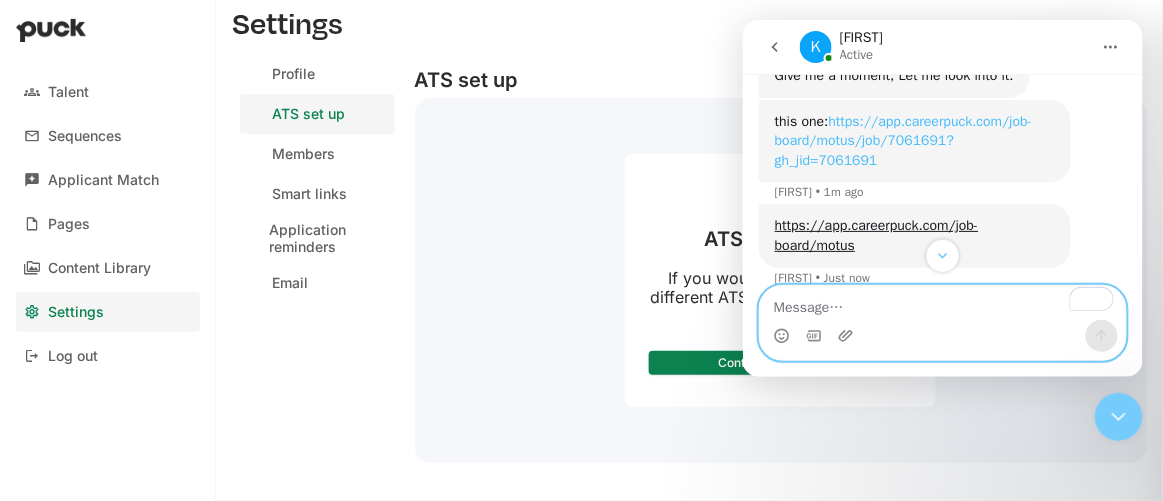 scroll, scrollTop: 673, scrollLeft: 0, axis: vertical 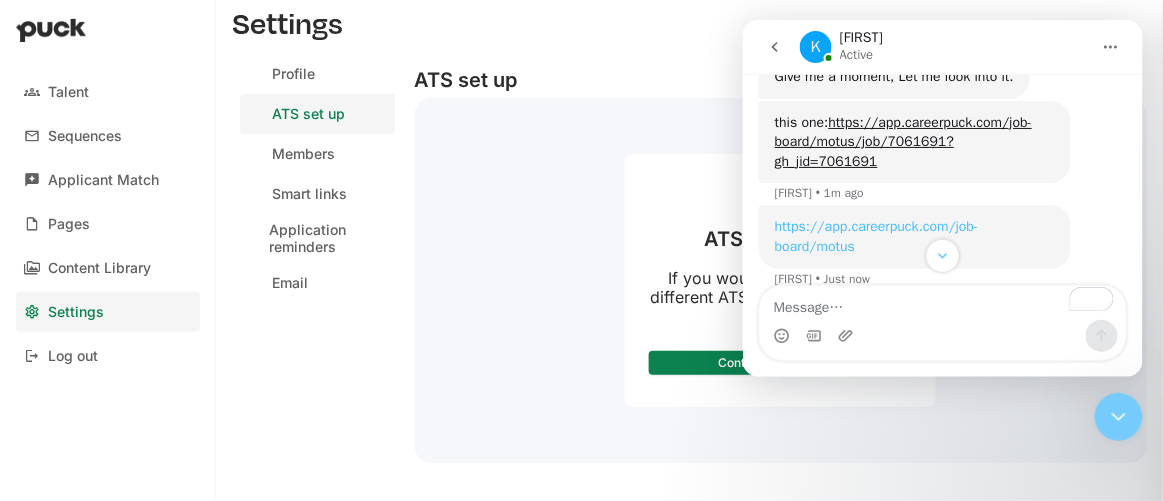 click on "https://app.careerpuck.com/job-board/motus" at bounding box center [876, 235] 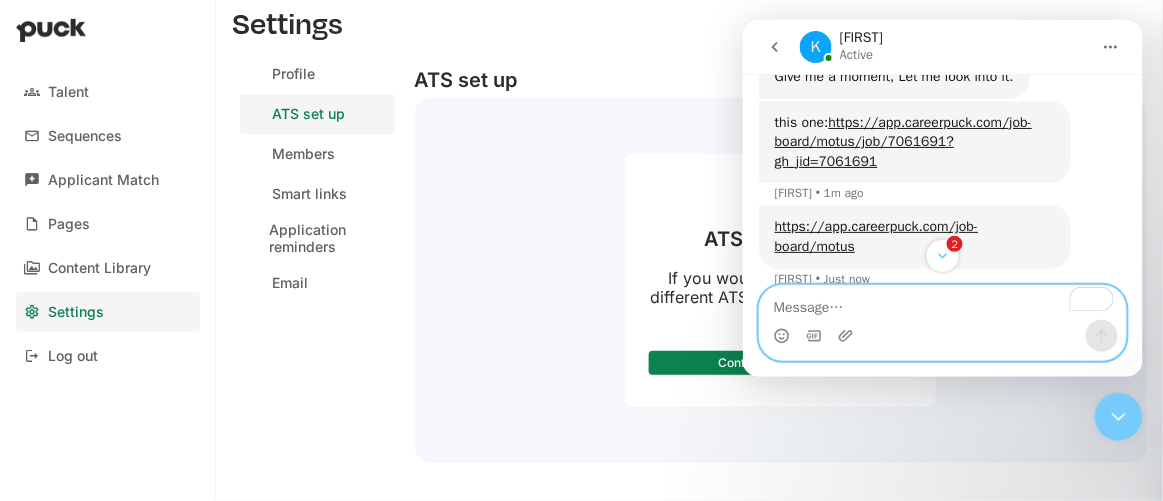 click at bounding box center (942, 302) 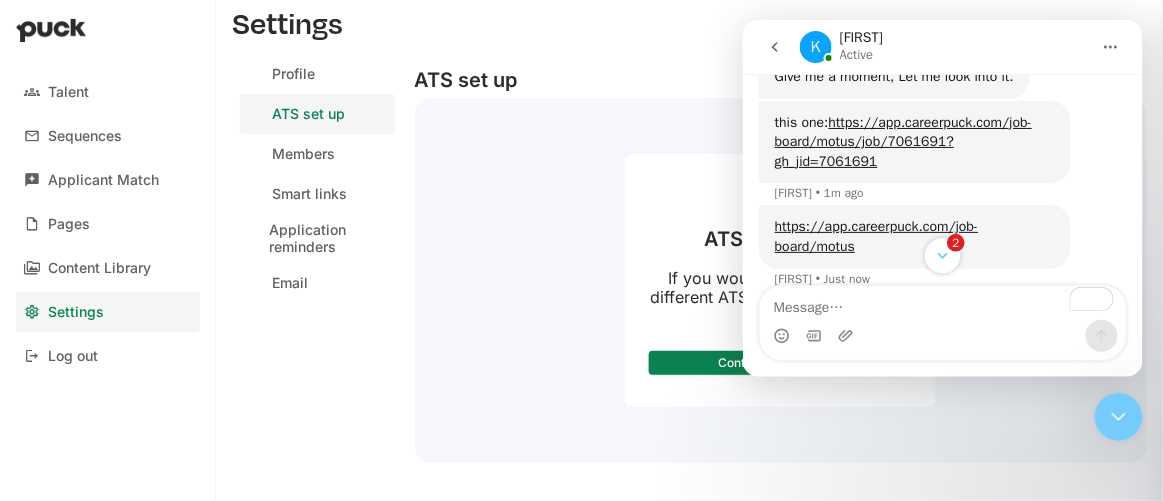 click 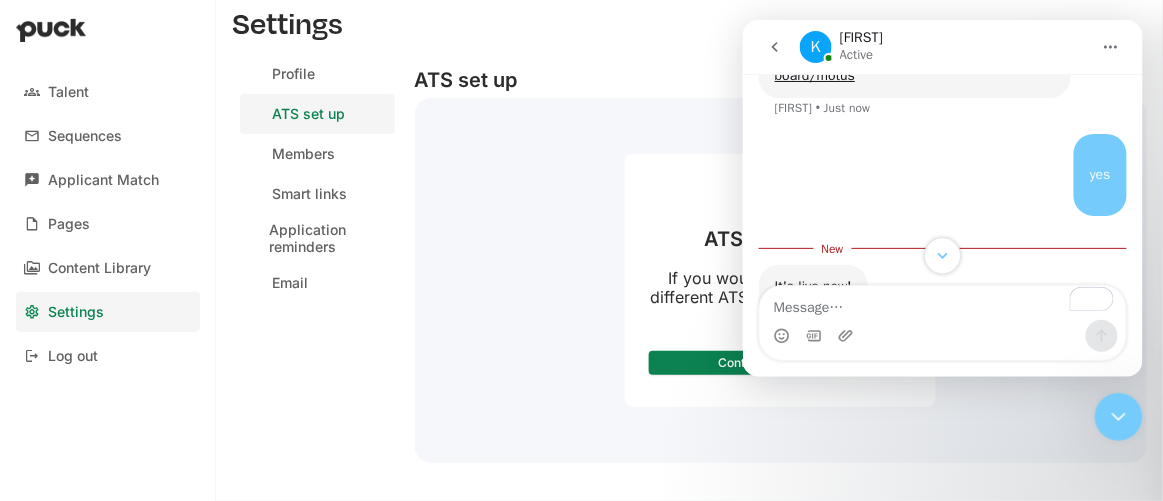 scroll, scrollTop: 956, scrollLeft: 0, axis: vertical 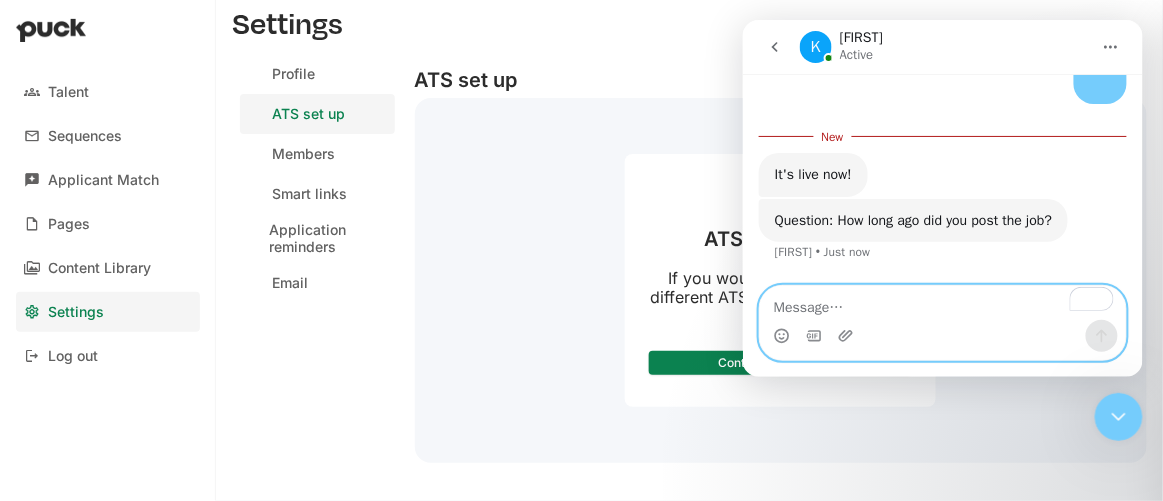 click at bounding box center (942, 302) 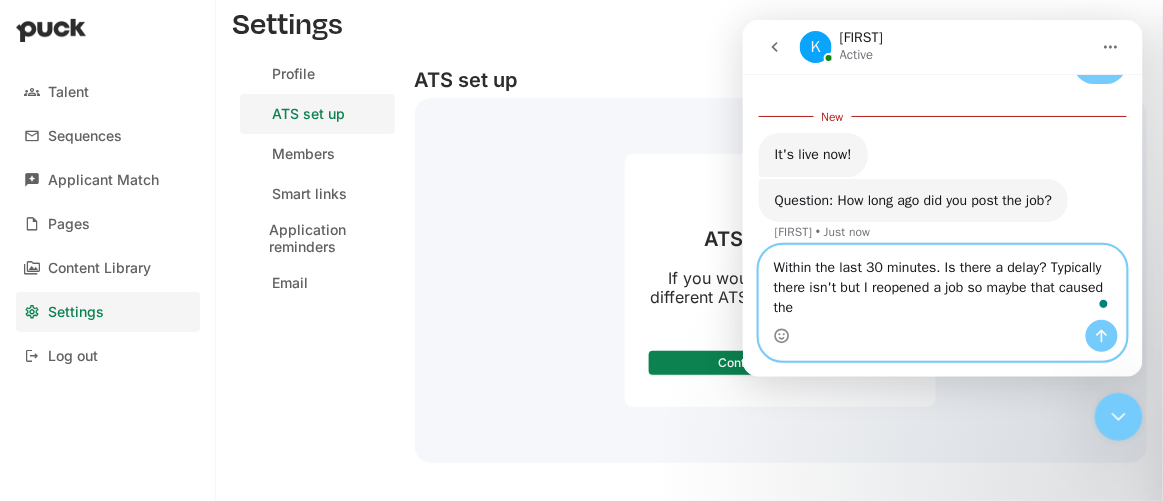 scroll, scrollTop: 987, scrollLeft: 0, axis: vertical 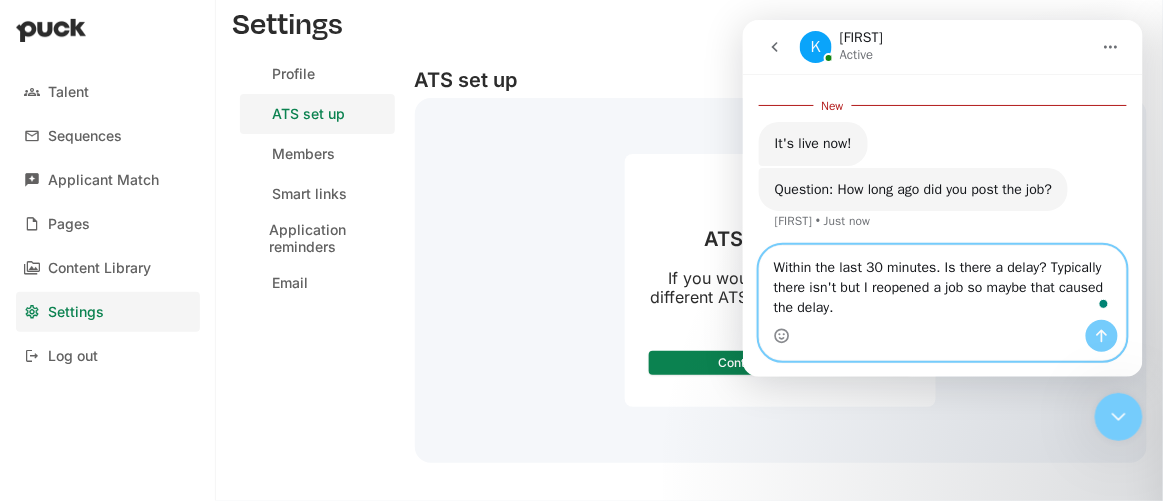 type on "Within the last 30 minutes. Is there a delay? Typically there isn't but I reopened a job so maybe that caused the delay." 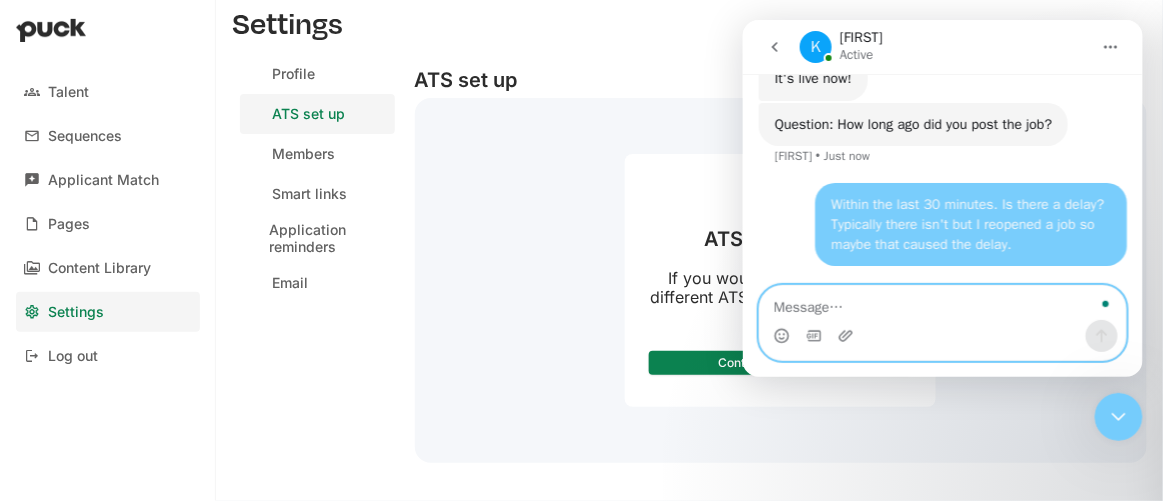 scroll, scrollTop: 1022, scrollLeft: 0, axis: vertical 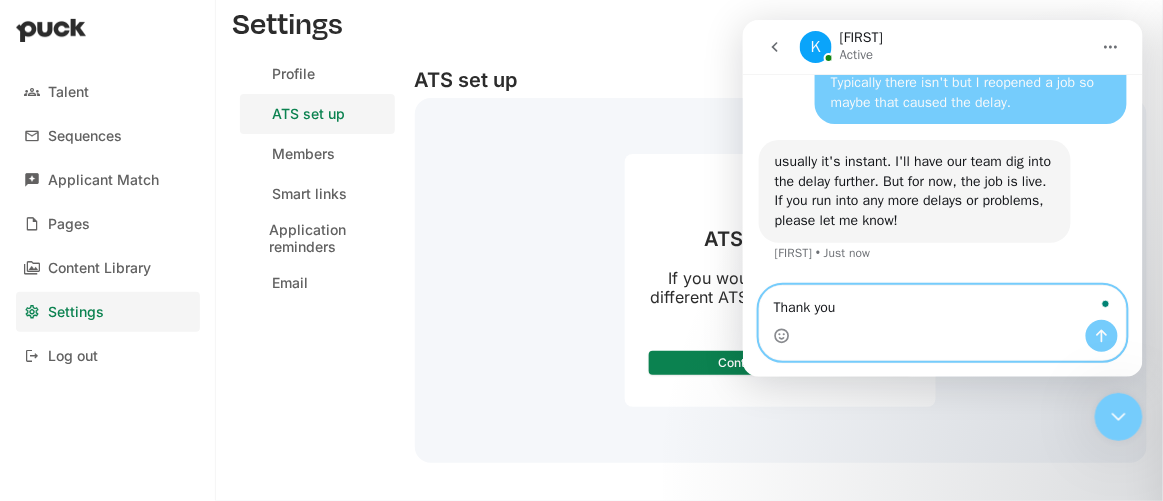 type on "Thank you!" 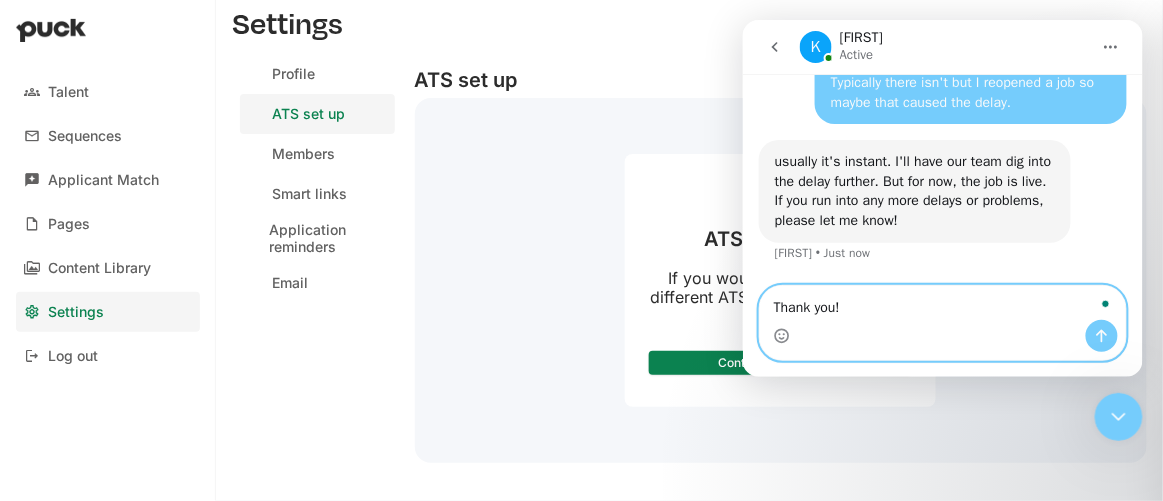 type 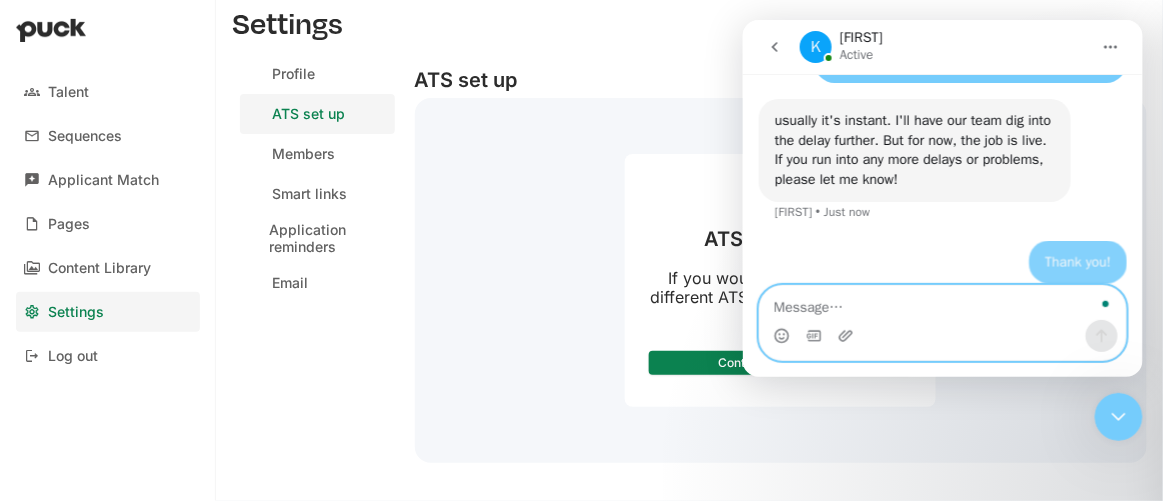 scroll, scrollTop: 1200, scrollLeft: 0, axis: vertical 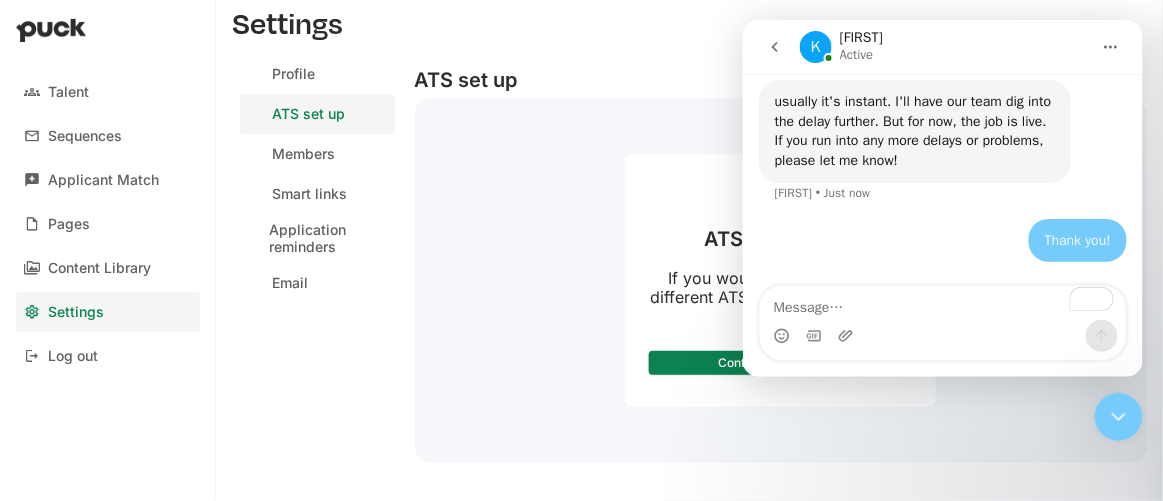 click 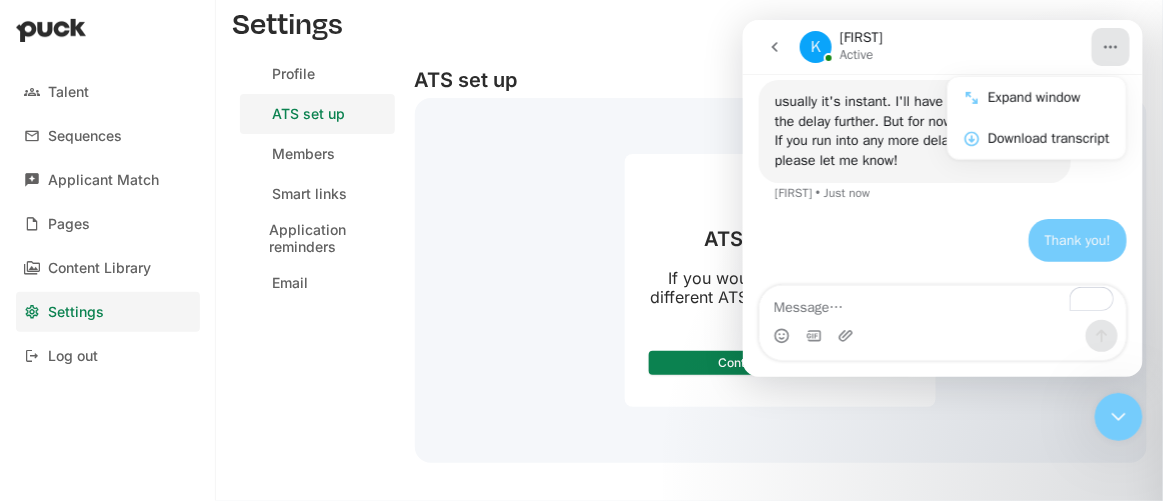 click 